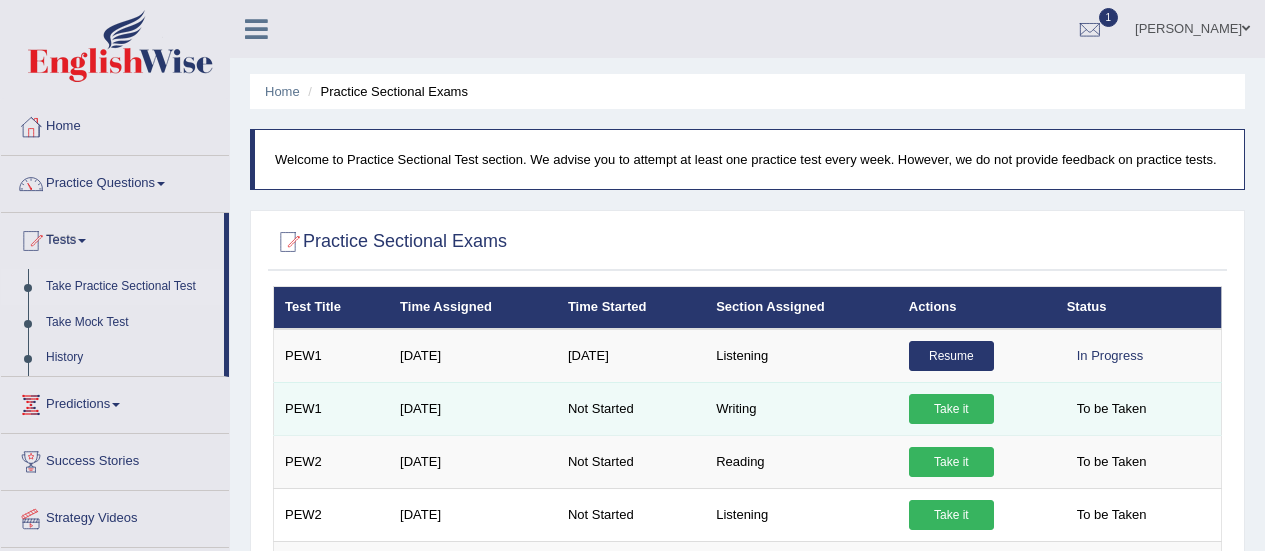 scroll, scrollTop: 0, scrollLeft: 0, axis: both 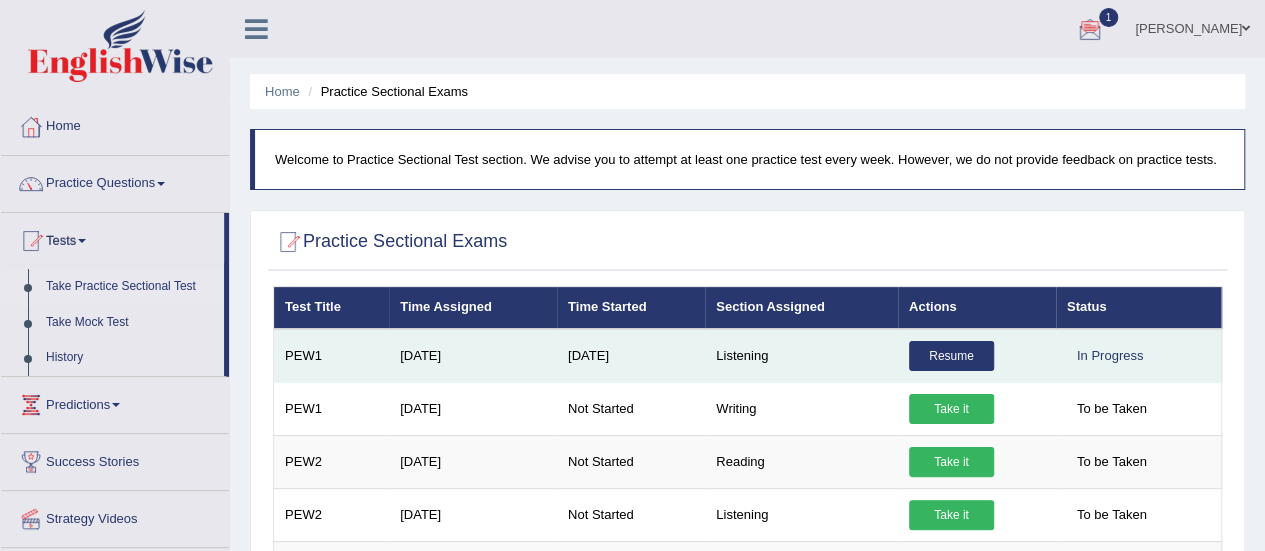 click on "Resume" at bounding box center [951, 356] 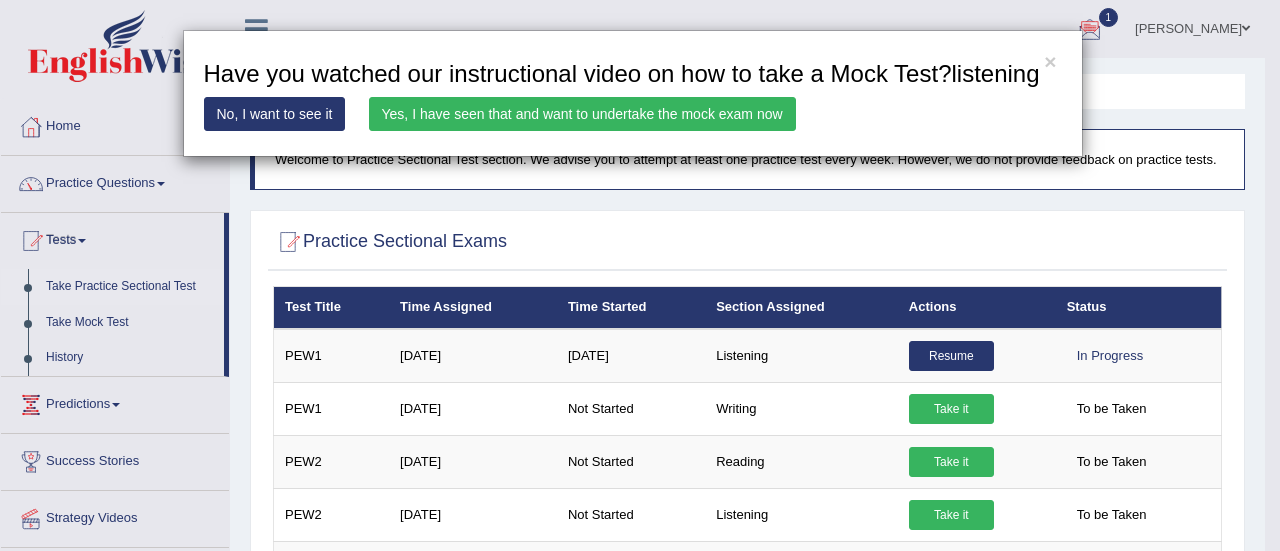 click on "×
Have you watched our instructional video on how to take a Mock Test?listening
No, I want to see it
Yes, I have seen that and want to undertake the mock exam now" at bounding box center (640, 275) 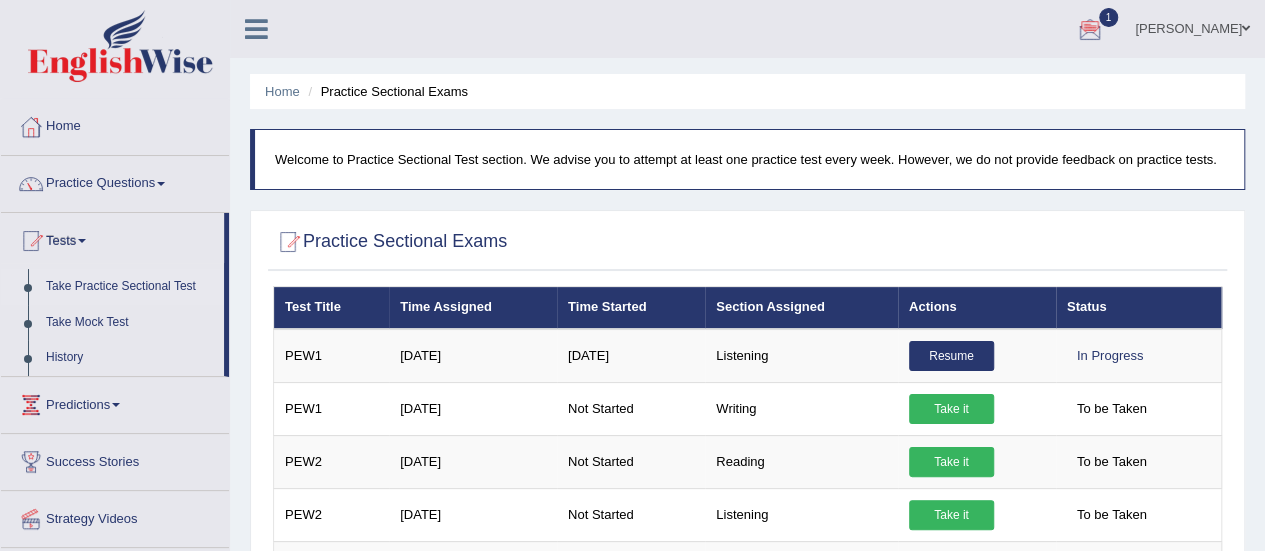 click at bounding box center (1090, 30) 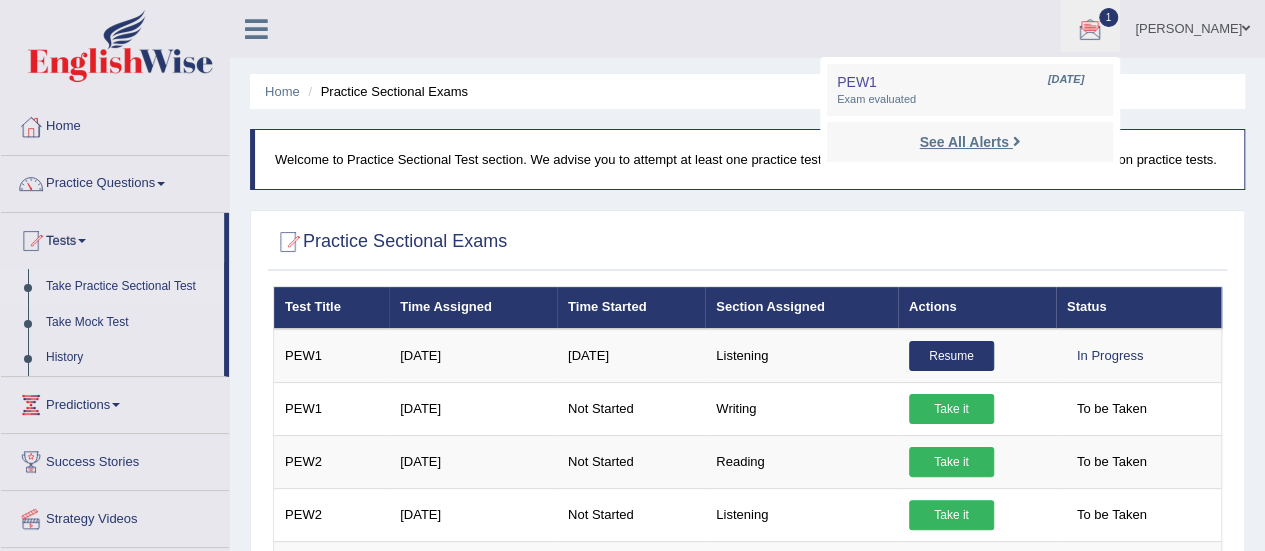 click on "See All Alerts" at bounding box center (963, 142) 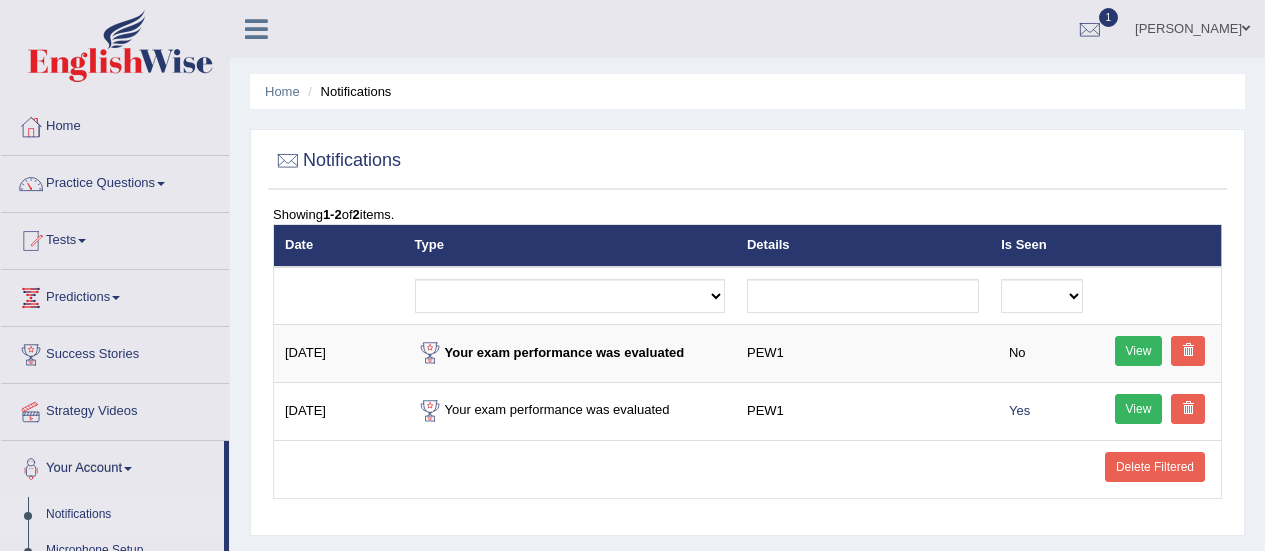 scroll, scrollTop: 0, scrollLeft: 0, axis: both 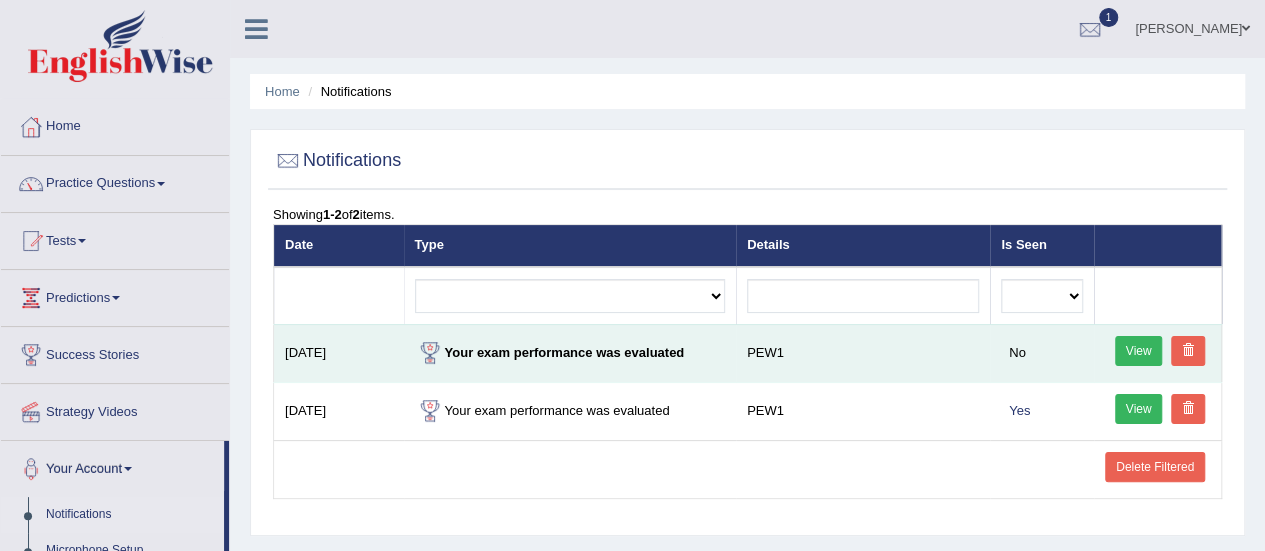 click on "View" at bounding box center (1139, 351) 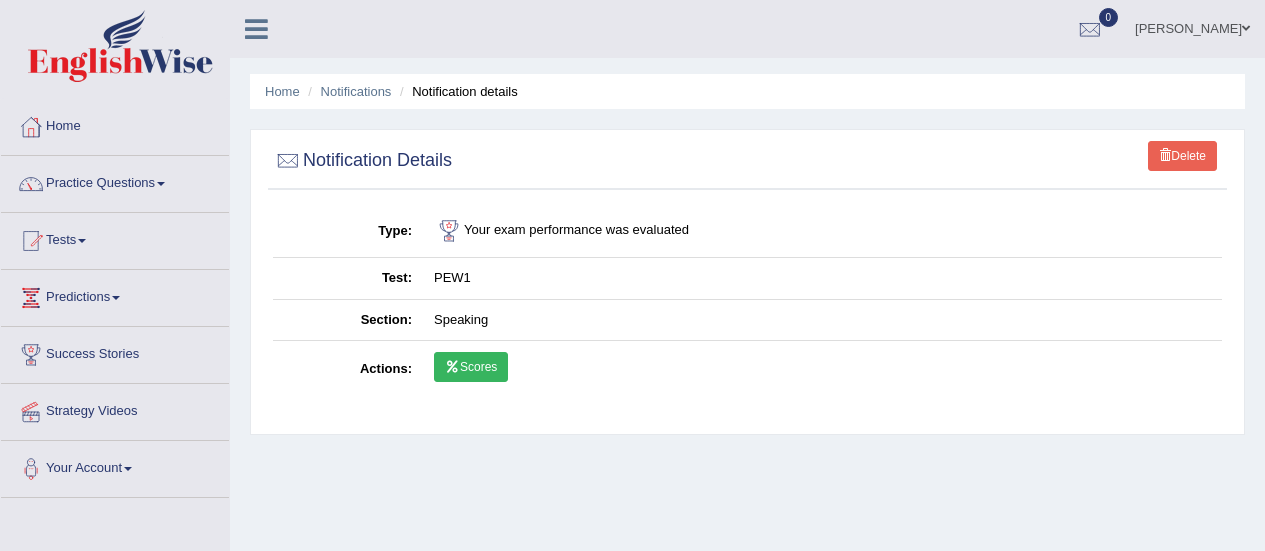 scroll, scrollTop: 0, scrollLeft: 0, axis: both 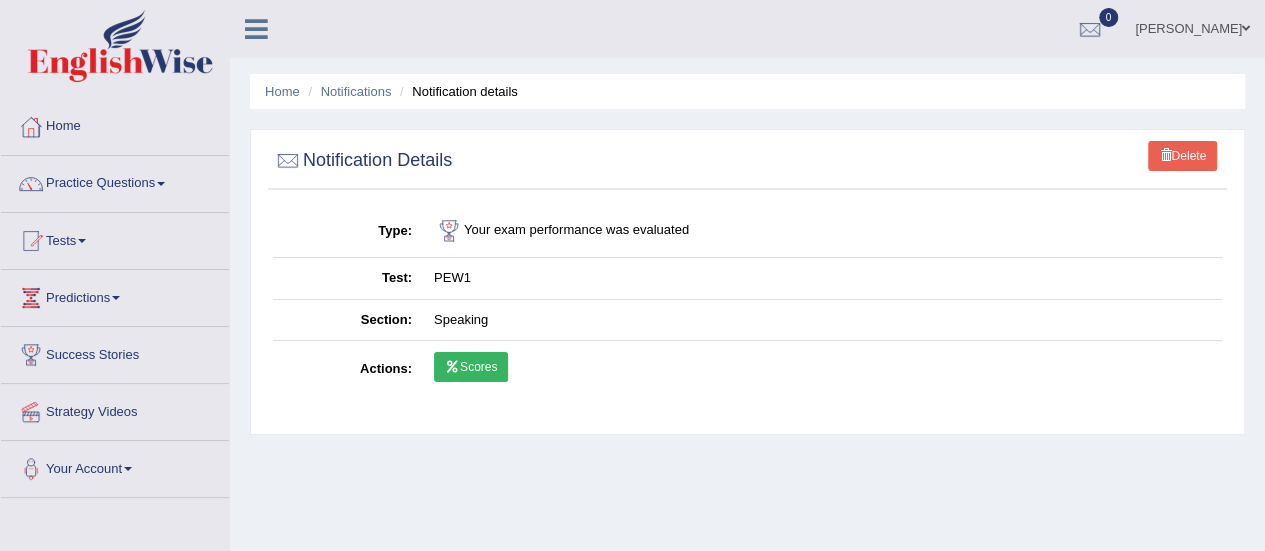 click on "Scores" at bounding box center (471, 367) 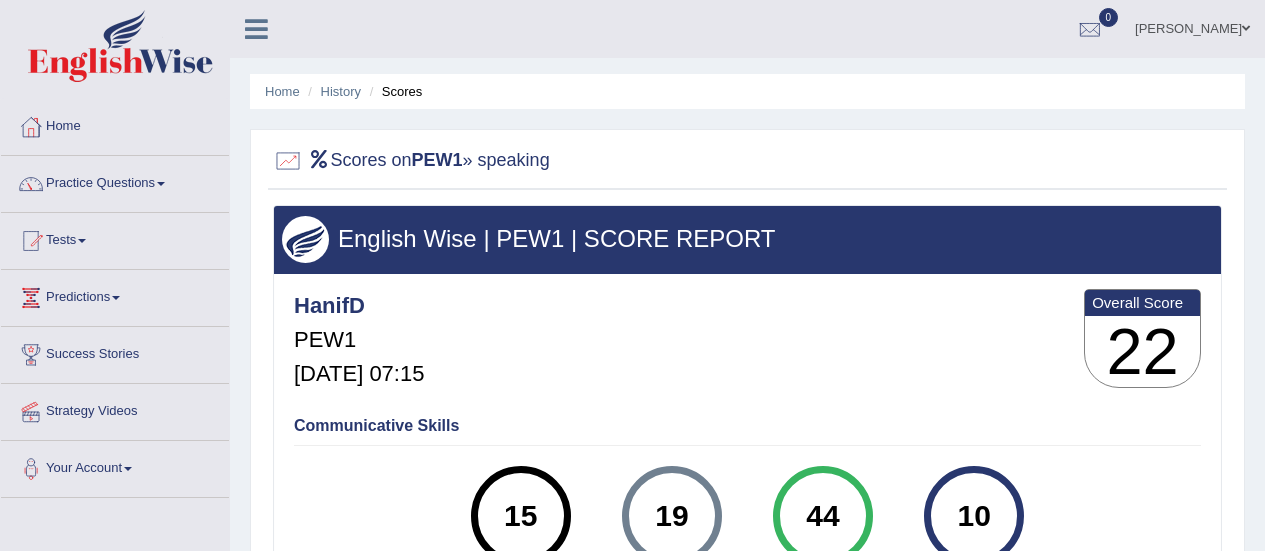 scroll, scrollTop: 0, scrollLeft: 0, axis: both 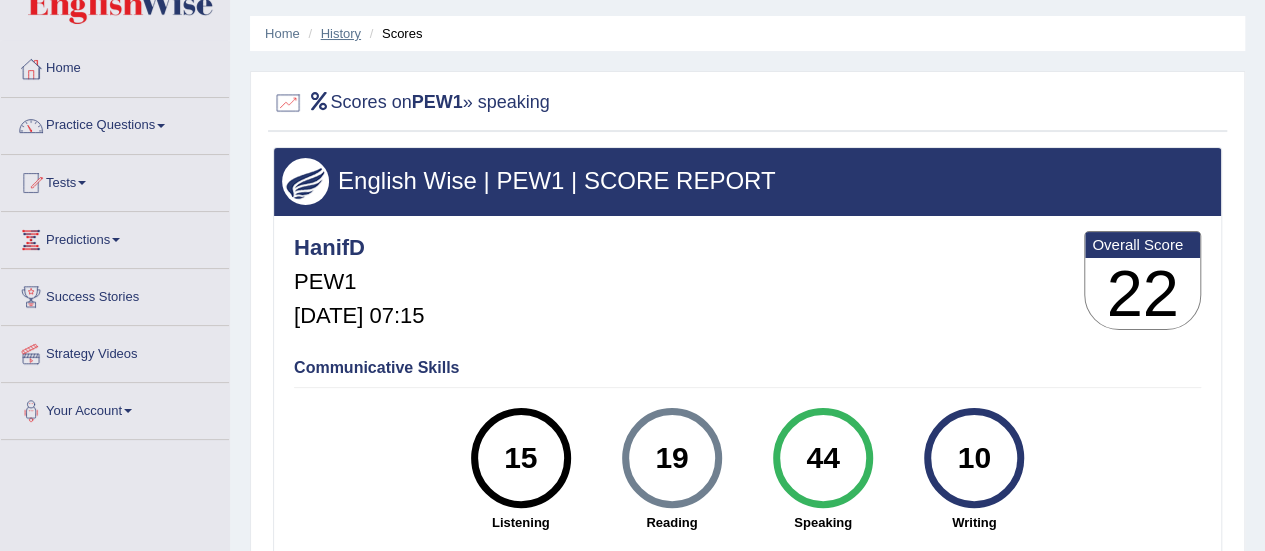 click on "History" at bounding box center (341, 33) 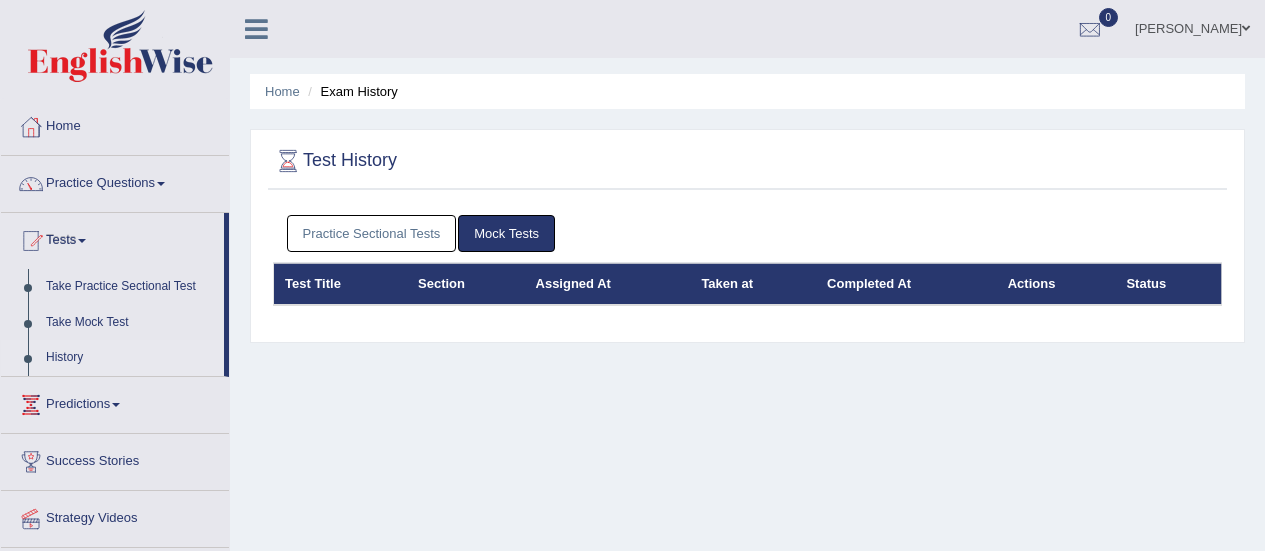 scroll, scrollTop: 15, scrollLeft: 0, axis: vertical 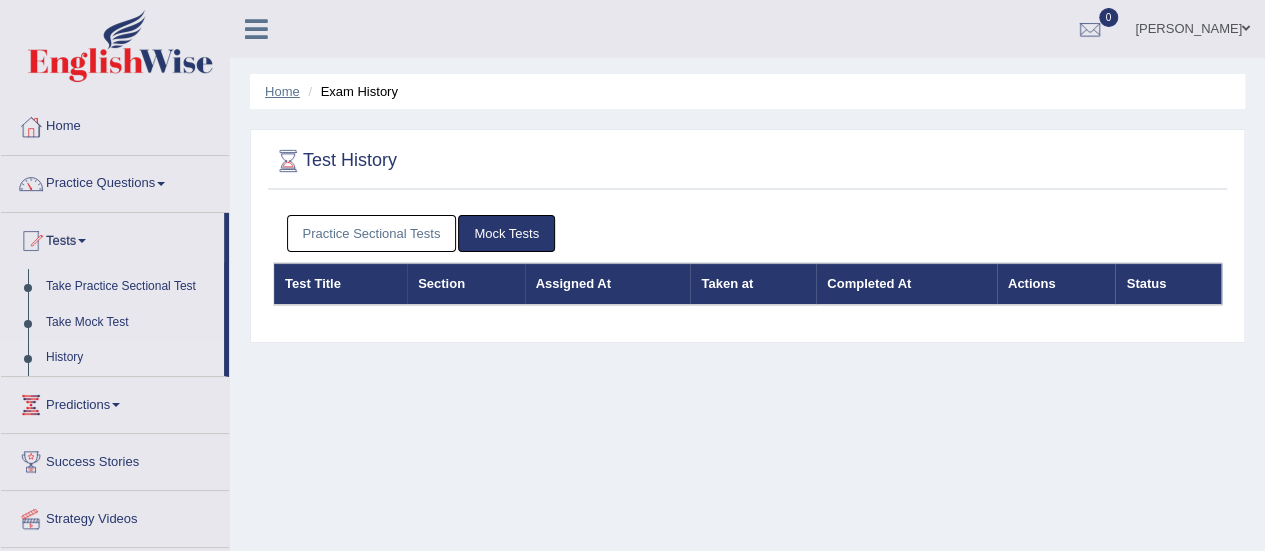 click on "Home" at bounding box center [282, 91] 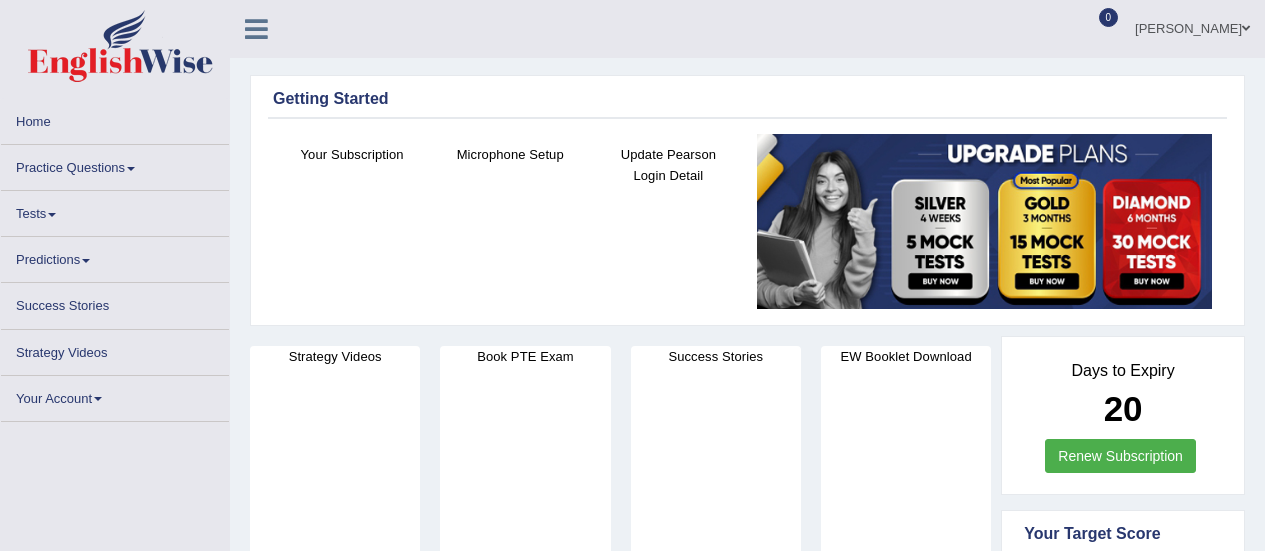 scroll, scrollTop: 0, scrollLeft: 0, axis: both 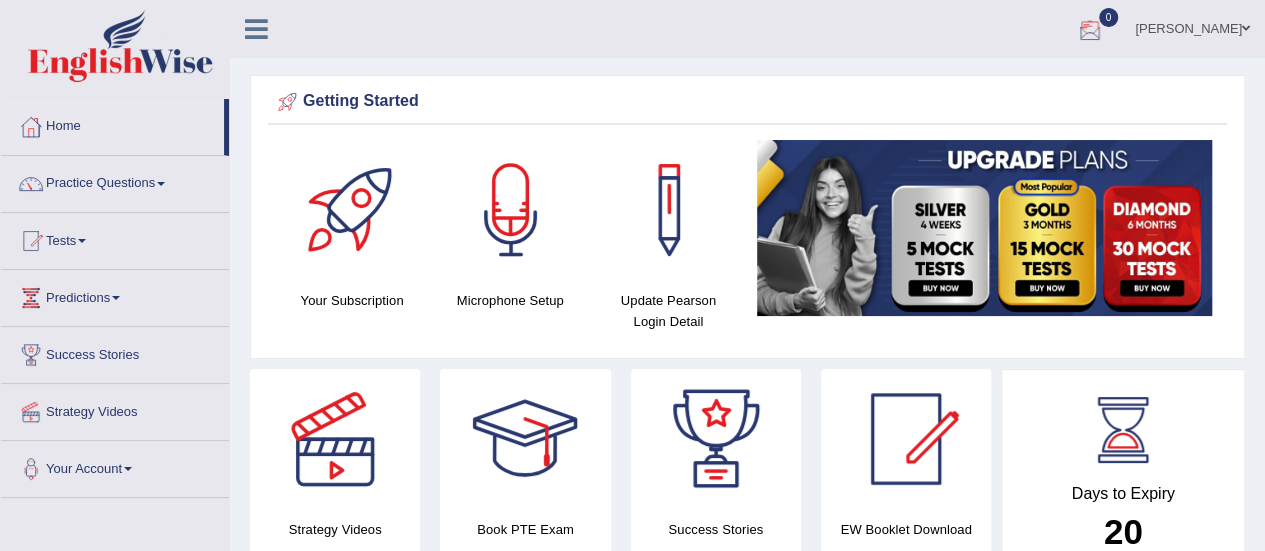 click at bounding box center [1090, 30] 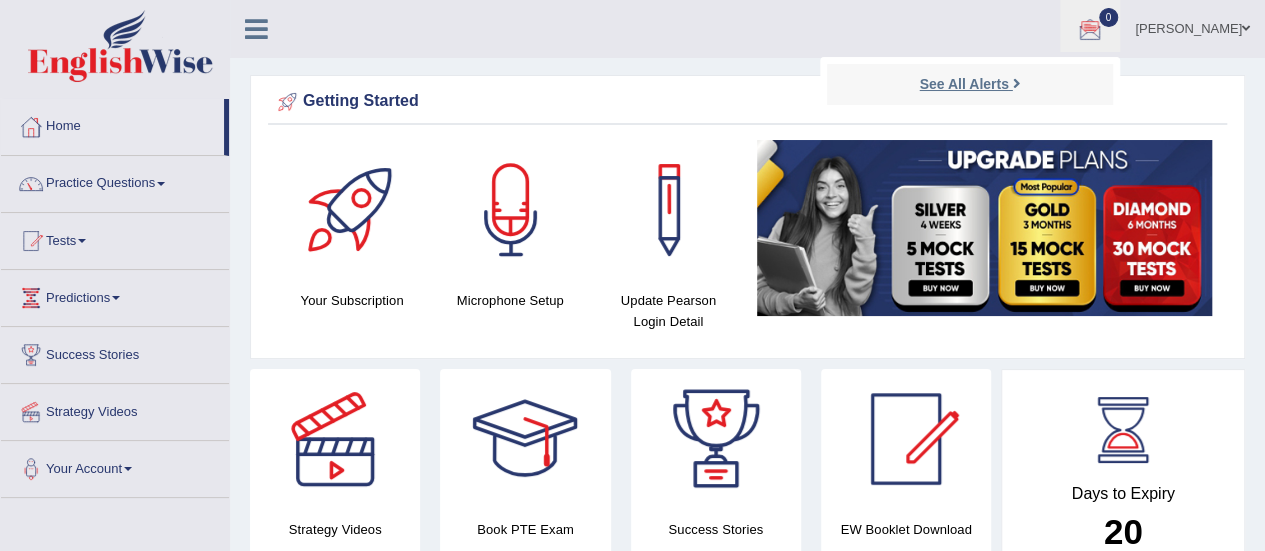 click on "See All Alerts" at bounding box center [963, 84] 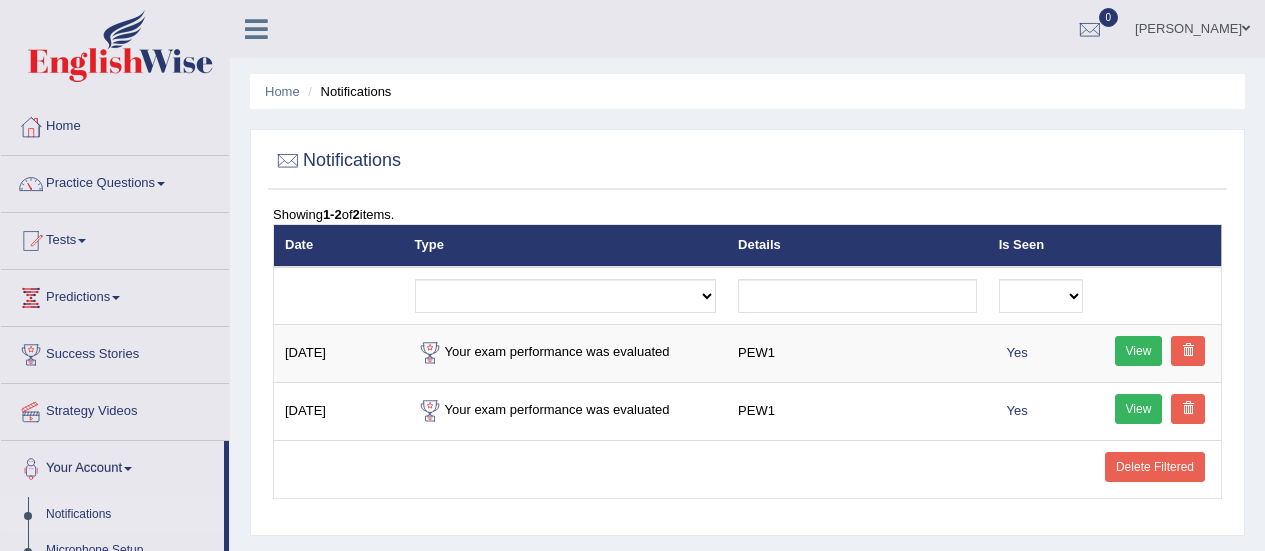 scroll, scrollTop: 0, scrollLeft: 0, axis: both 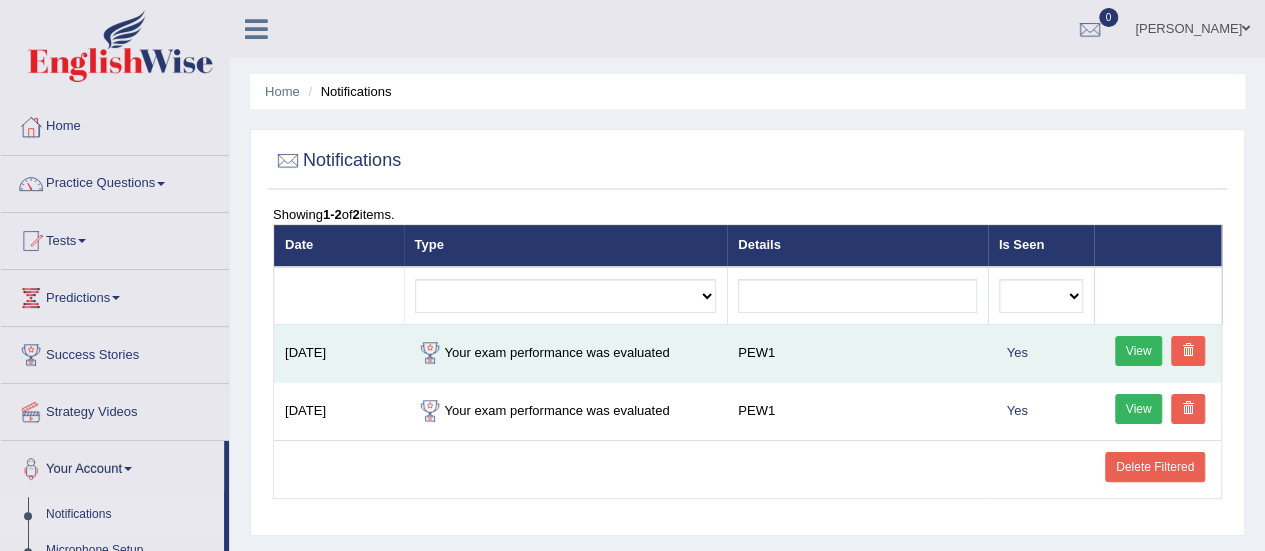 click on "View" at bounding box center [1139, 351] 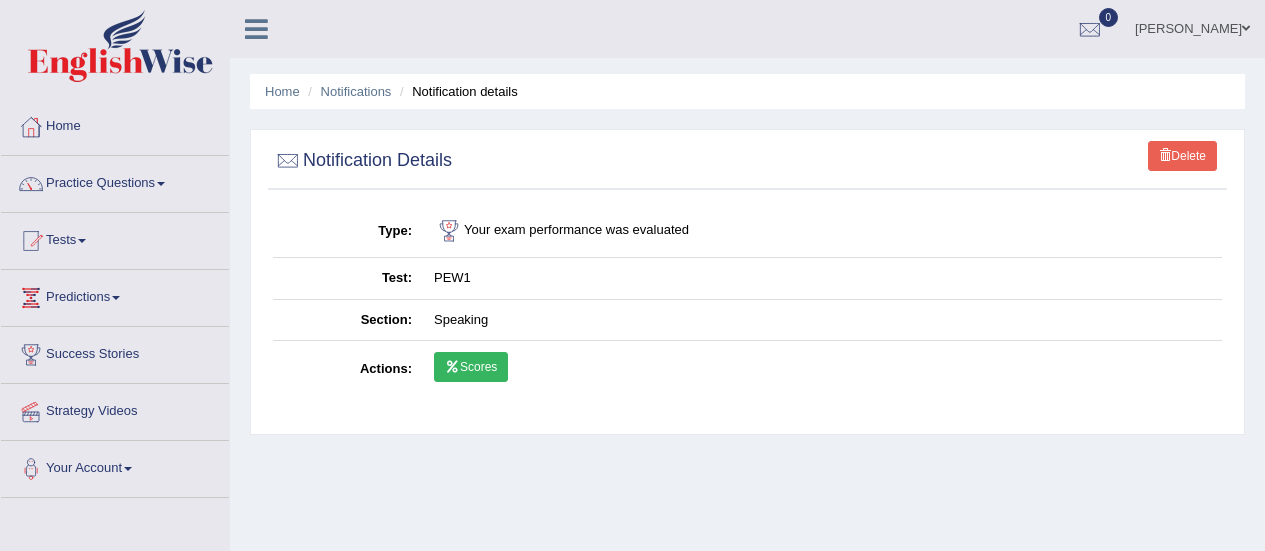 scroll, scrollTop: 0, scrollLeft: 0, axis: both 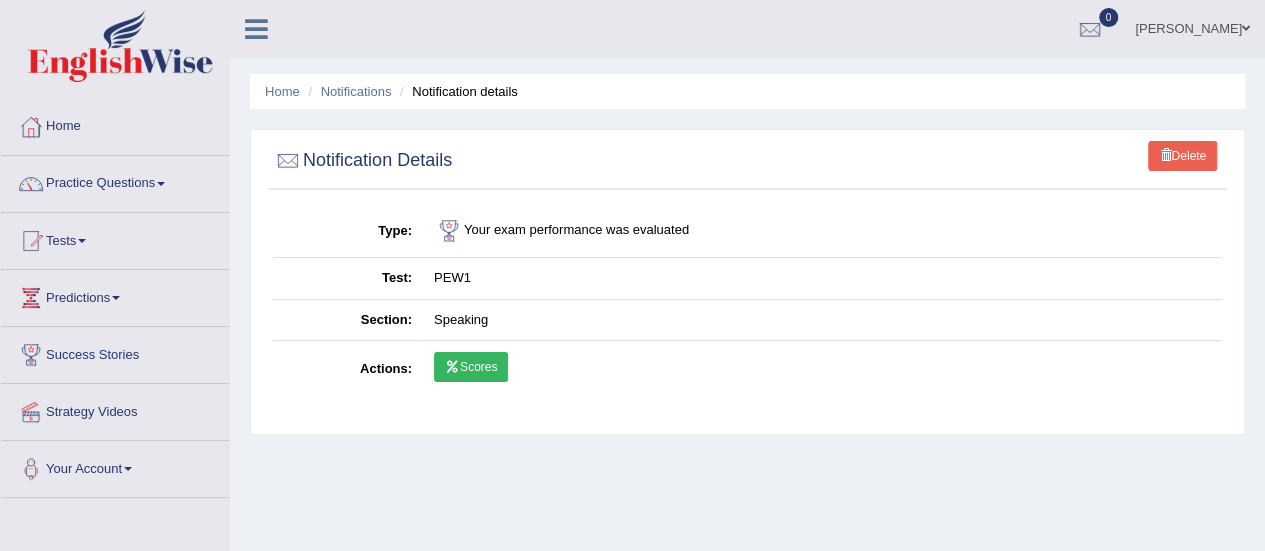 click on "Scores" at bounding box center [471, 367] 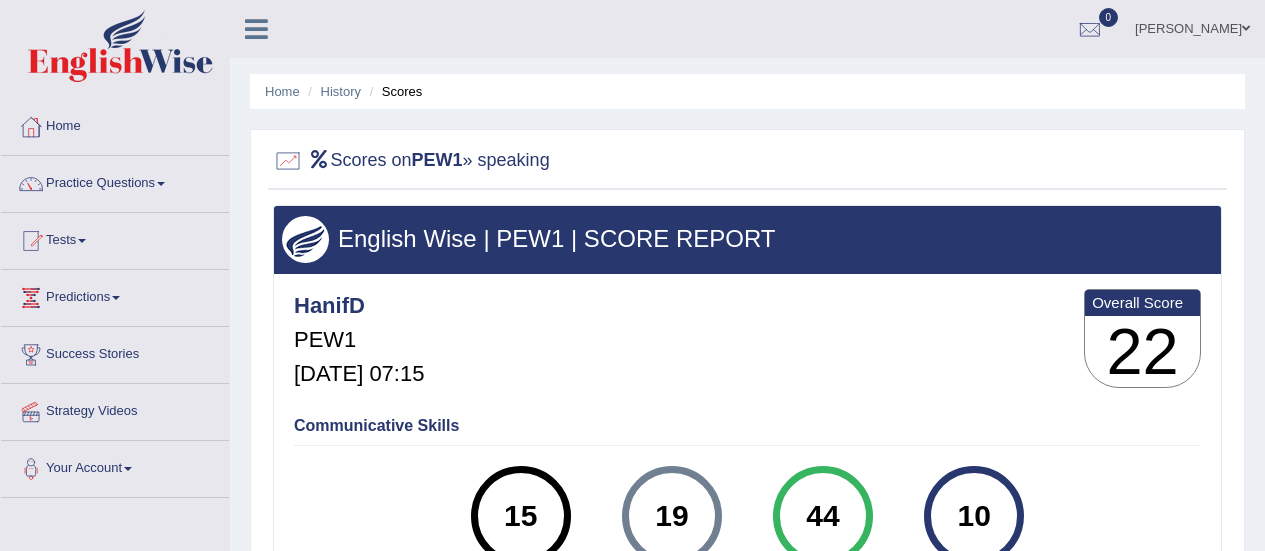scroll, scrollTop: 0, scrollLeft: 0, axis: both 